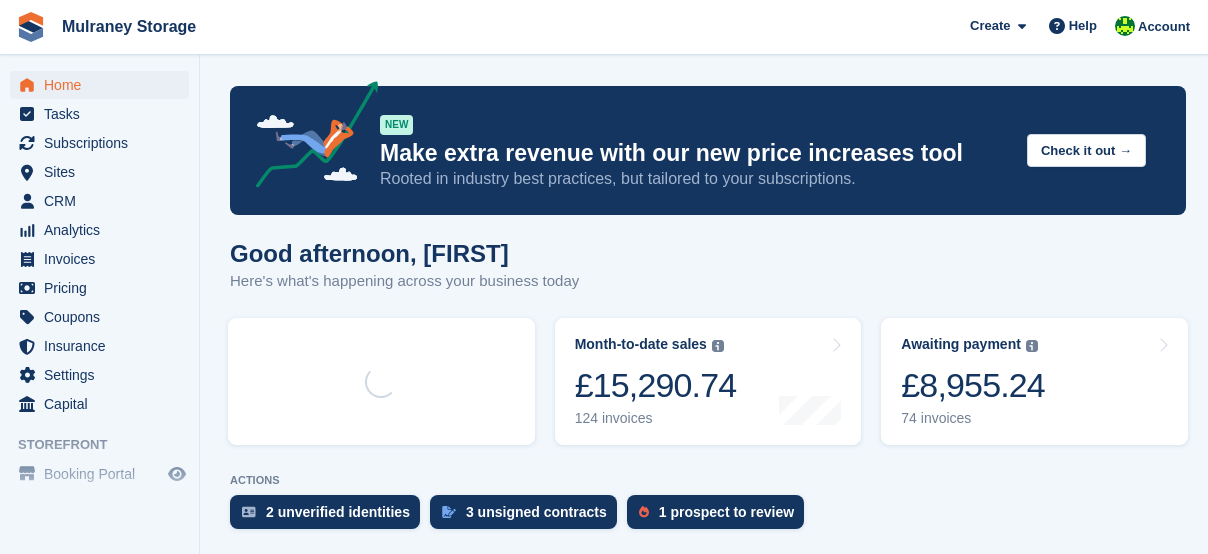 scroll, scrollTop: 0, scrollLeft: 0, axis: both 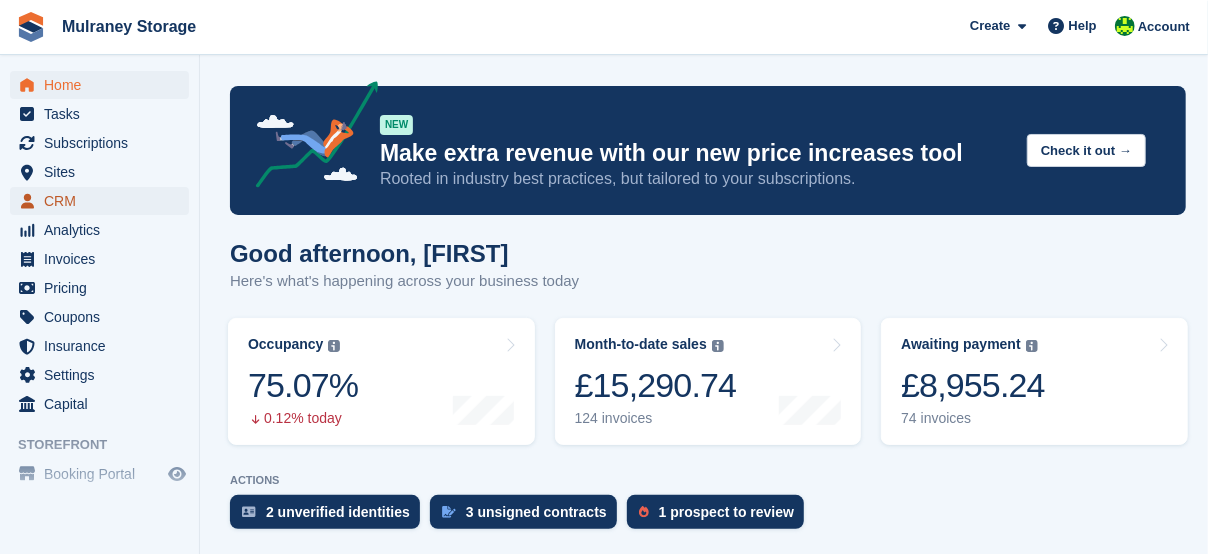 click on "CRM" at bounding box center [104, 201] 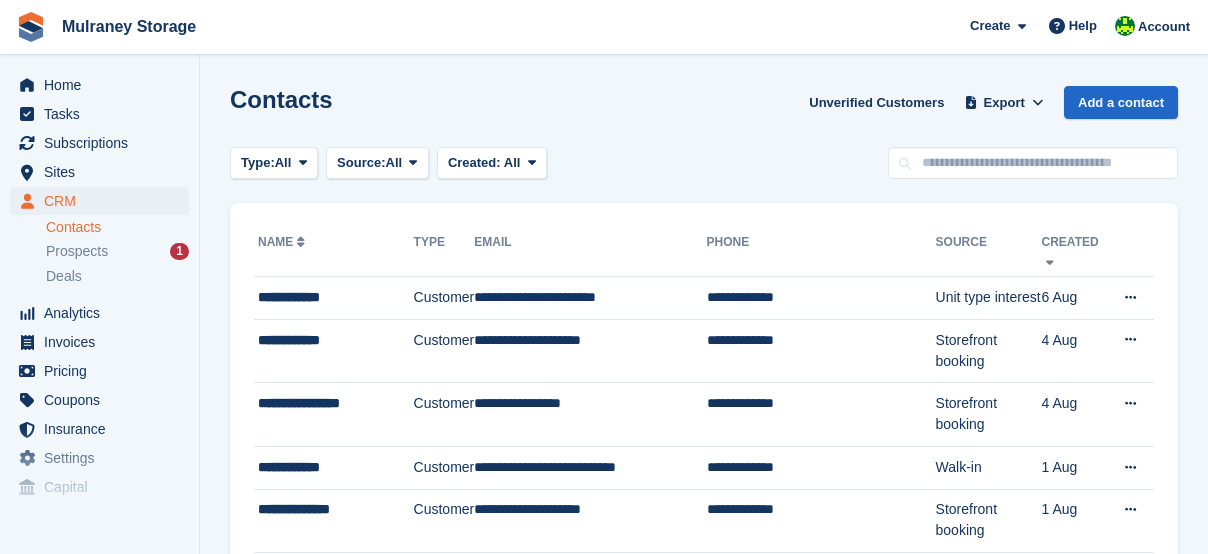 scroll, scrollTop: 0, scrollLeft: 0, axis: both 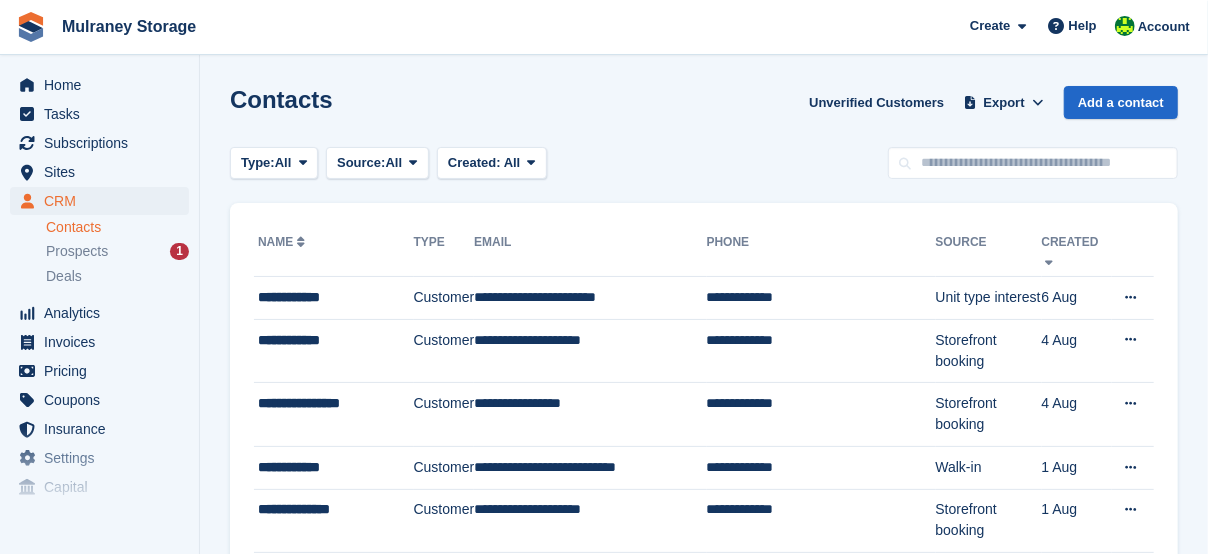 click on "Contacts
Unverified Customers
Export
Export Contacts
Export a CSV of all Contacts which match the current filters.
Please allow time for large exports.
Start Export
Add a contact
Type:
All
All
Lead
Customer
Source:
All
All
Storefront
Backoffice
Pre-Opening interest
Incomplete booking
Unit type interest
Price reveal
Quote requested
Storefront booking
Storefront pop-up form
External enquiry form
Phone call
Walk-in" at bounding box center [704, 1589] 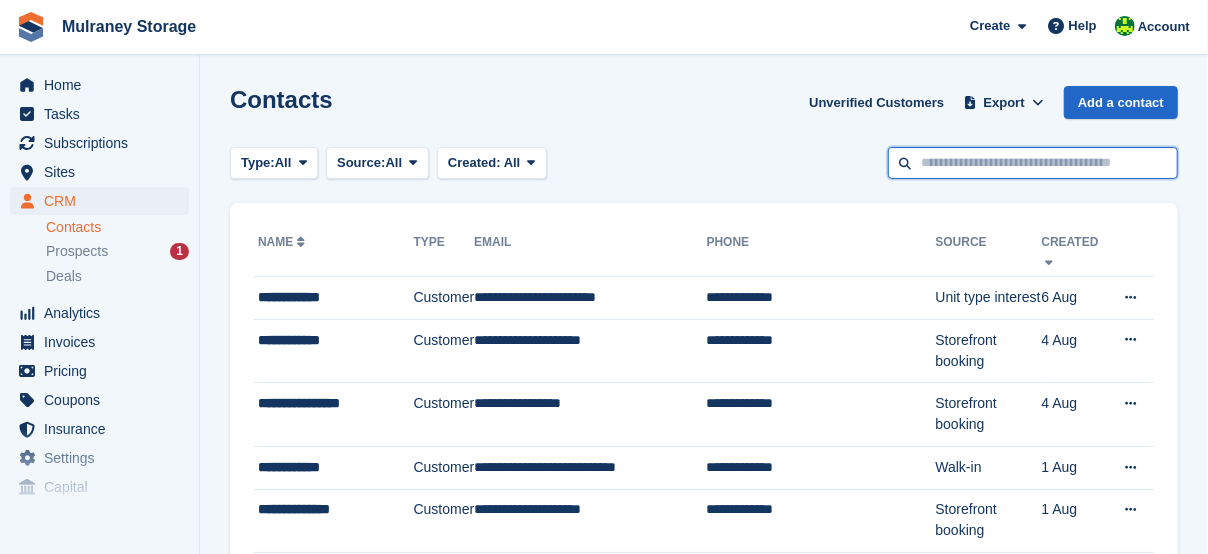 click at bounding box center [1033, 163] 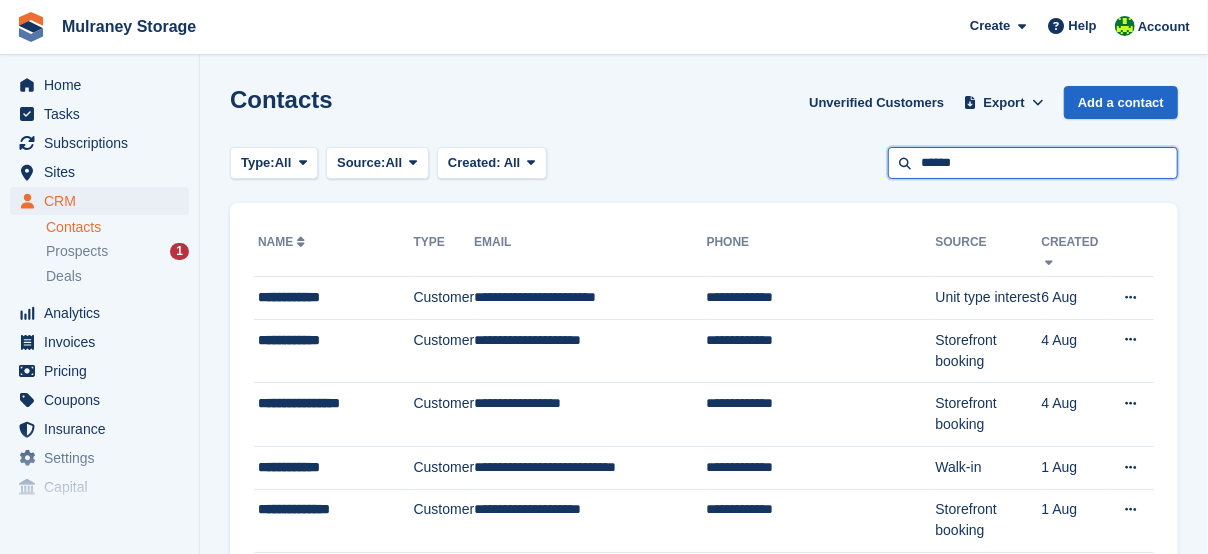 type on "******" 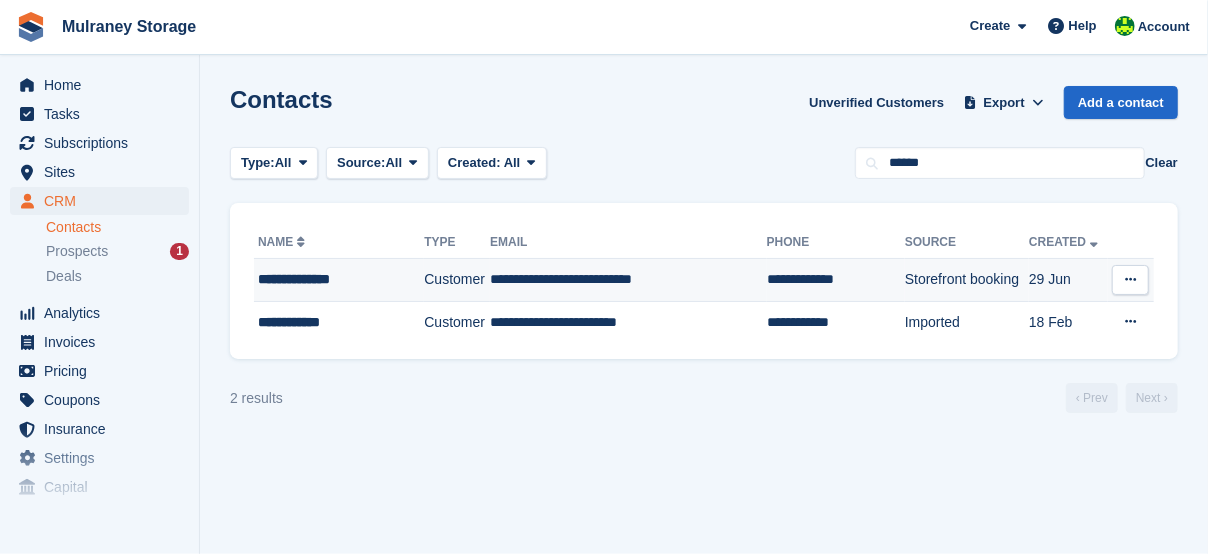 click on "Customer" at bounding box center [457, 280] 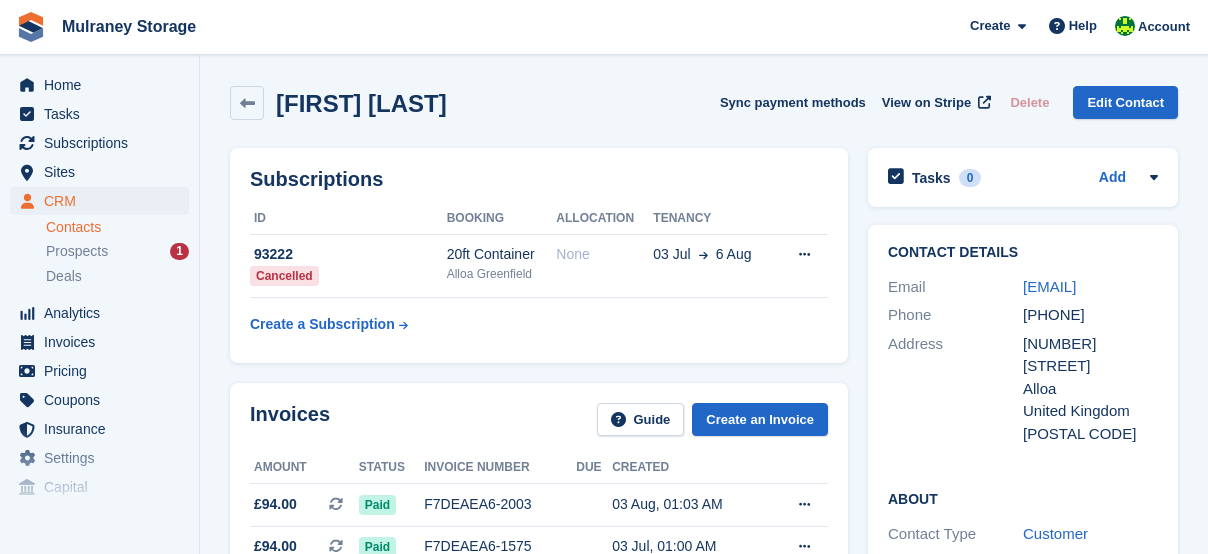 scroll, scrollTop: 0, scrollLeft: 0, axis: both 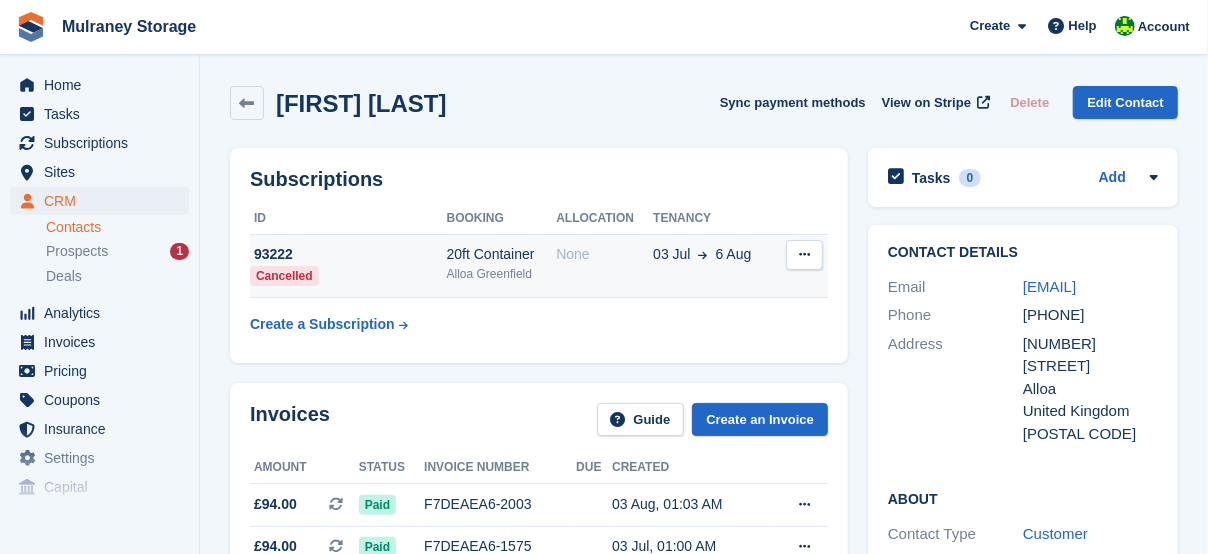 click at bounding box center [804, 255] 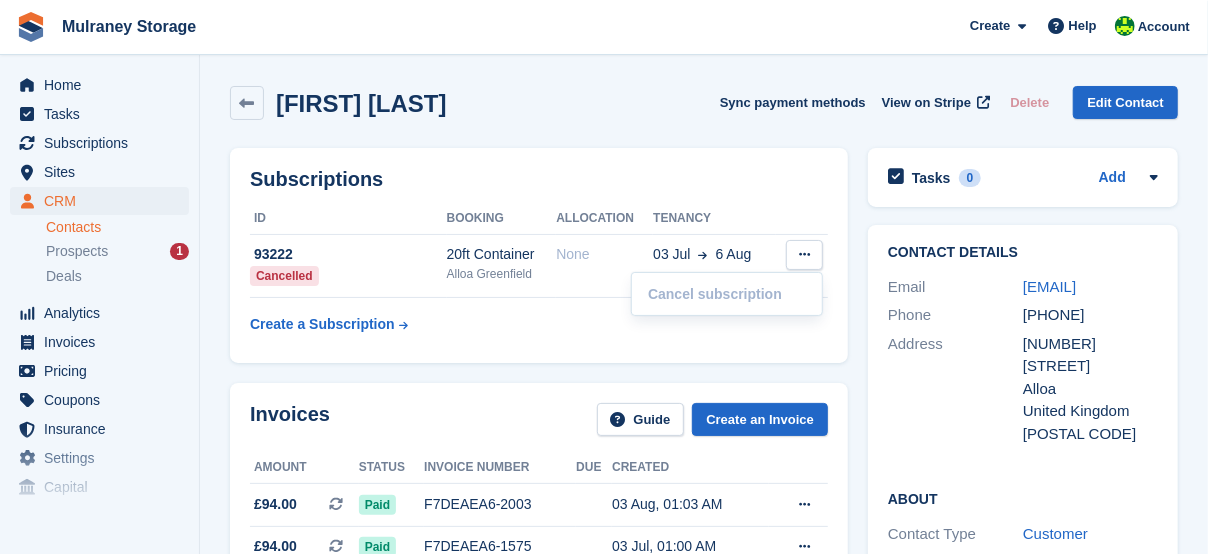 click on "Subscriptions
ID
Booking
Allocation
Tenancy
93222
Cancelled
20ft Container
Alloa Greenfield
None
03 Jul
6 Aug
Cancel subscription" at bounding box center (539, 255) 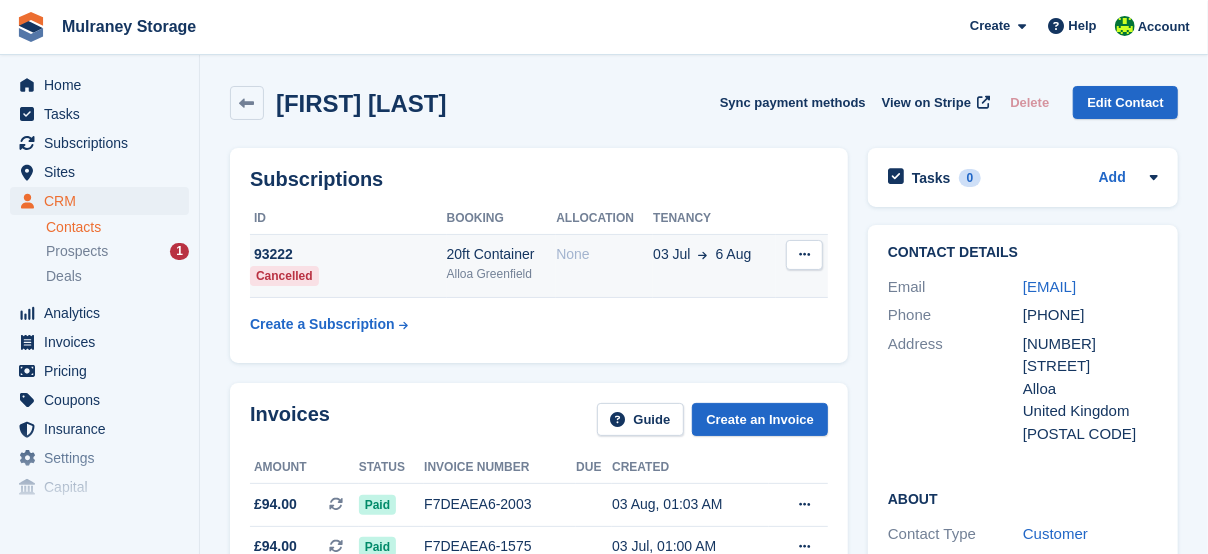 click on "20ft Container" at bounding box center [502, 254] 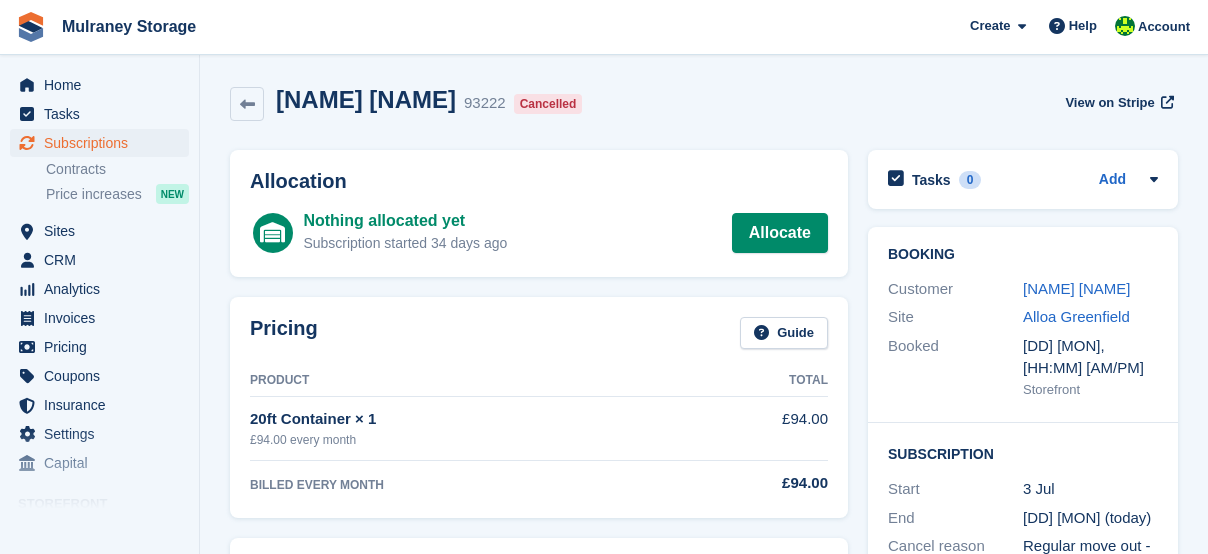 scroll, scrollTop: 0, scrollLeft: 0, axis: both 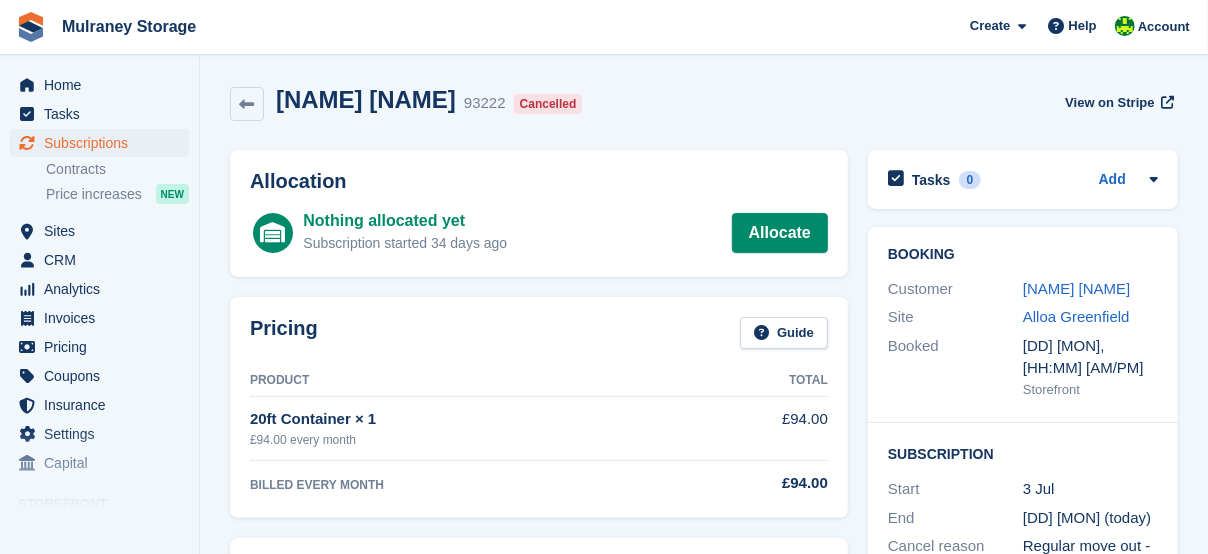 click on "ANTHONY PURDIE
93222
Cancelled" at bounding box center [427, 104] 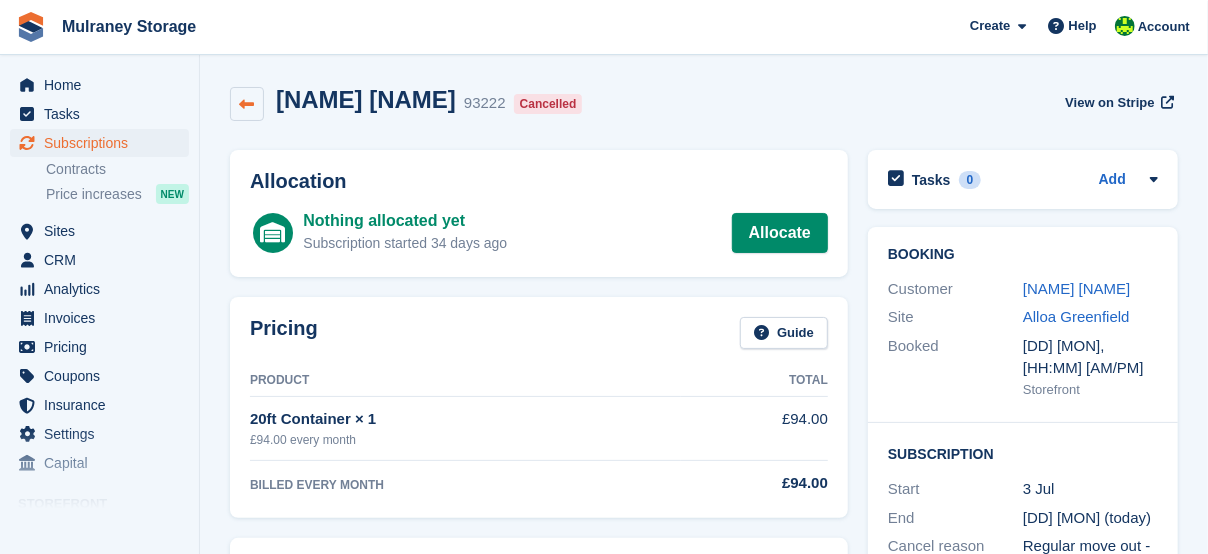 click at bounding box center (247, 104) 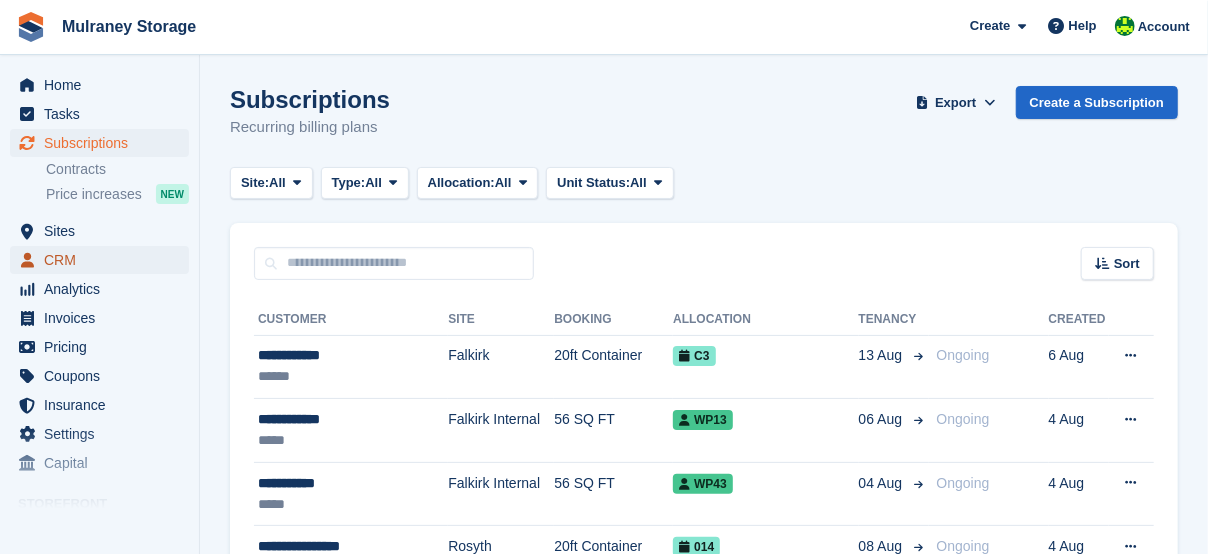 click on "CRM" at bounding box center [104, 260] 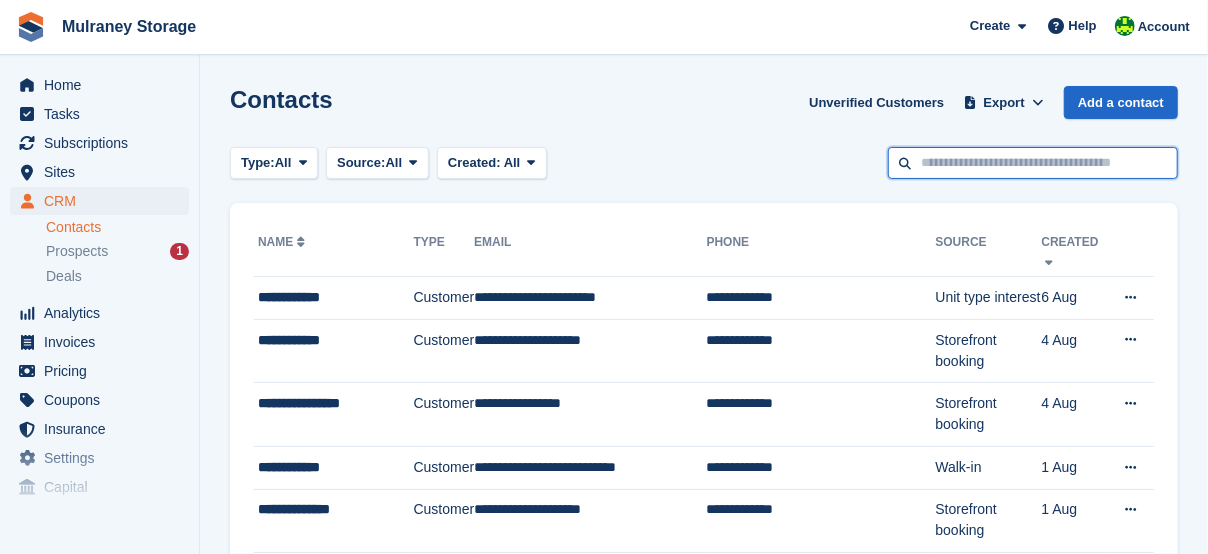 click at bounding box center [1033, 163] 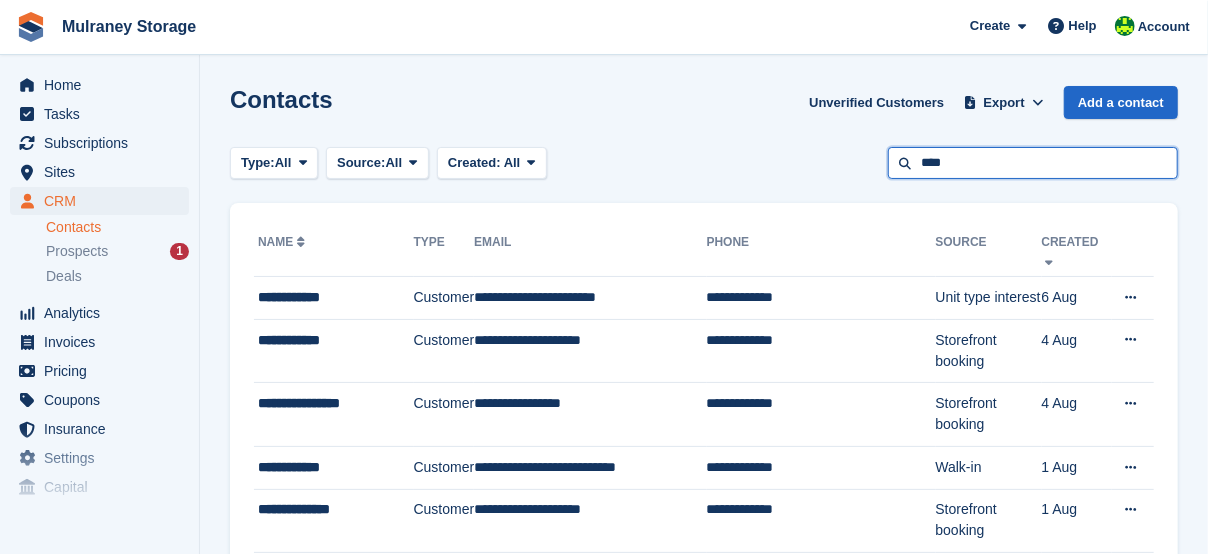 type on "****" 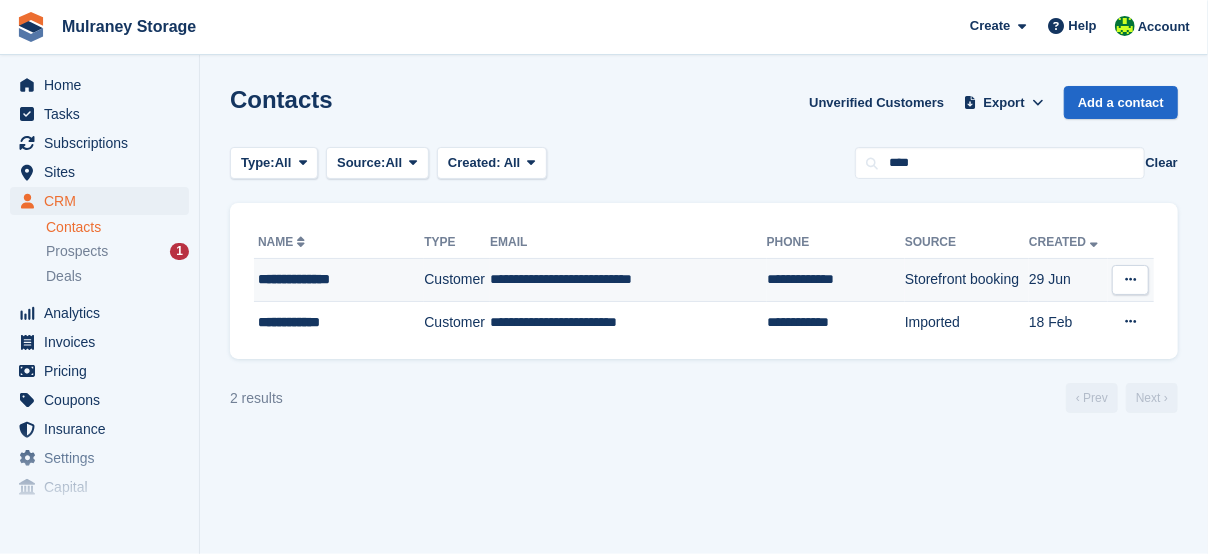 click on "**********" at bounding box center [628, 280] 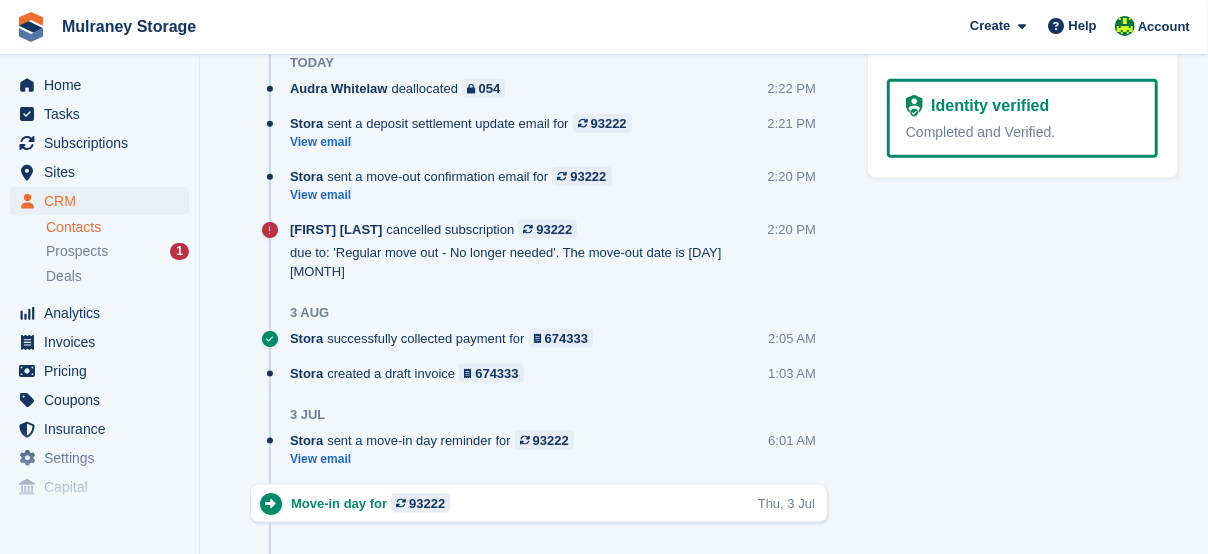 scroll, scrollTop: 1333, scrollLeft: 0, axis: vertical 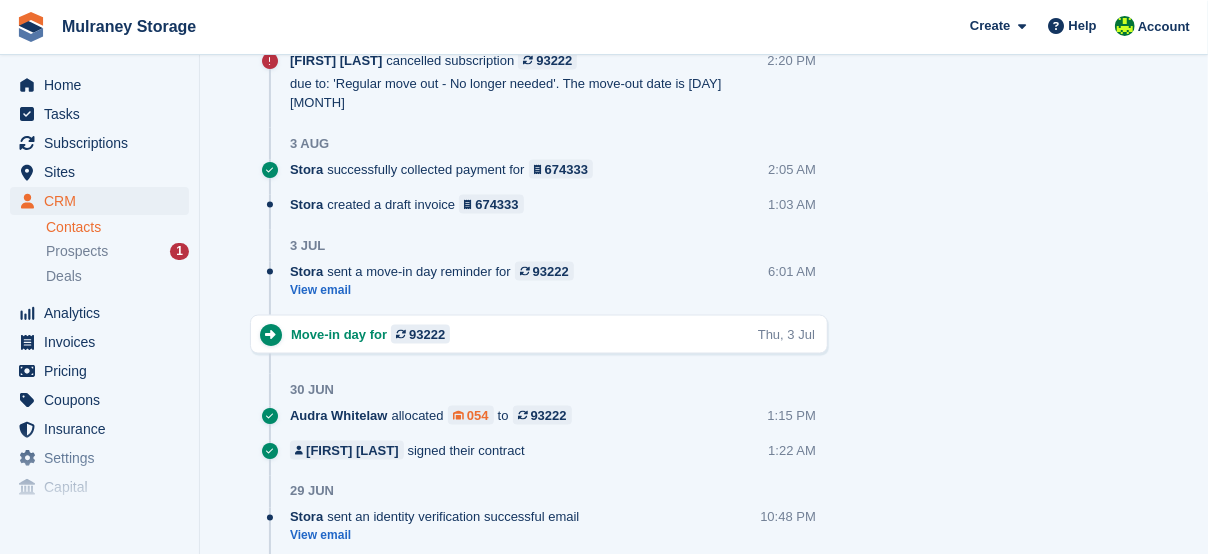 click on "054" at bounding box center [478, 415] 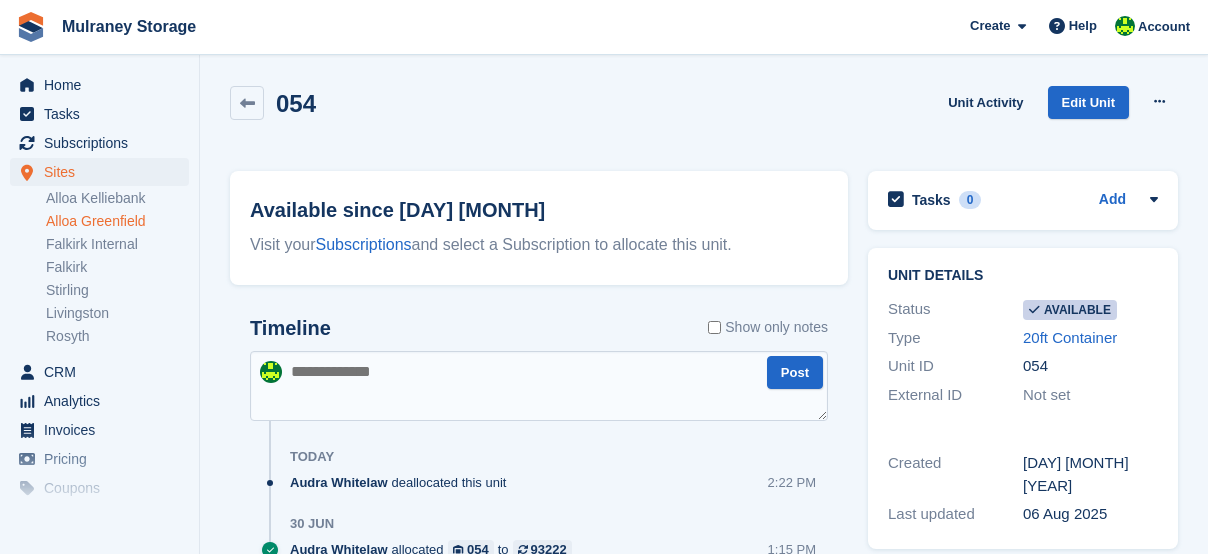 scroll, scrollTop: 0, scrollLeft: 0, axis: both 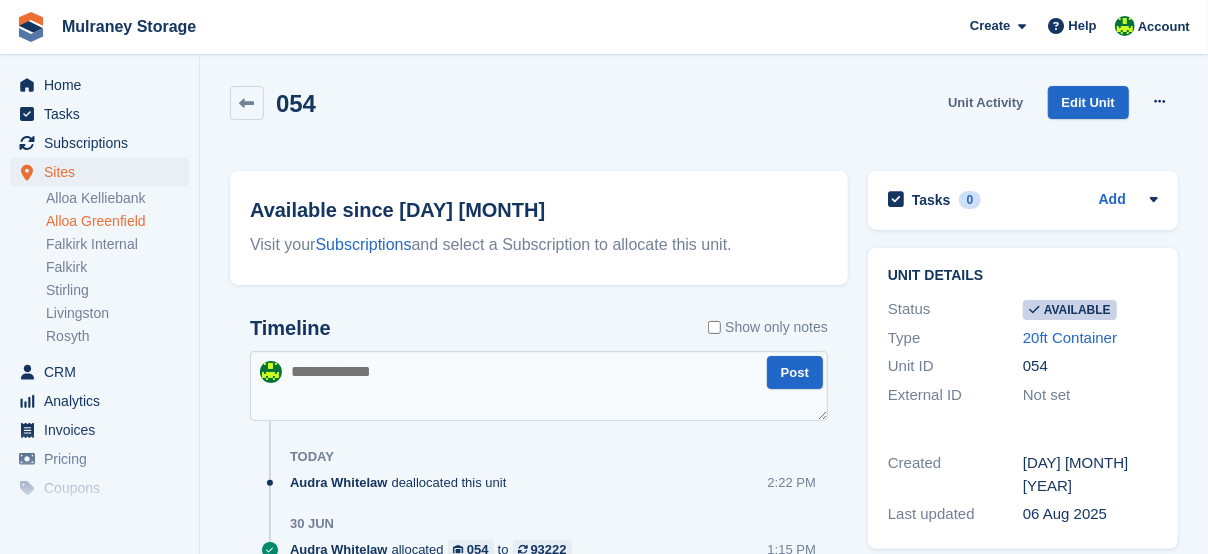click on "Unit Activity" at bounding box center [985, 102] 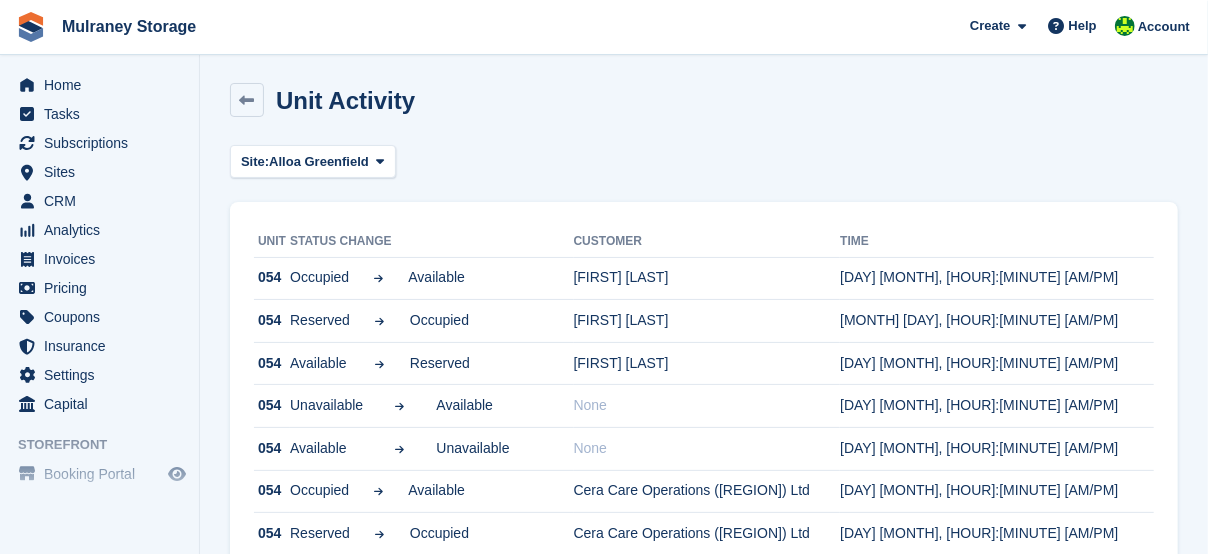 scroll, scrollTop: 0, scrollLeft: 0, axis: both 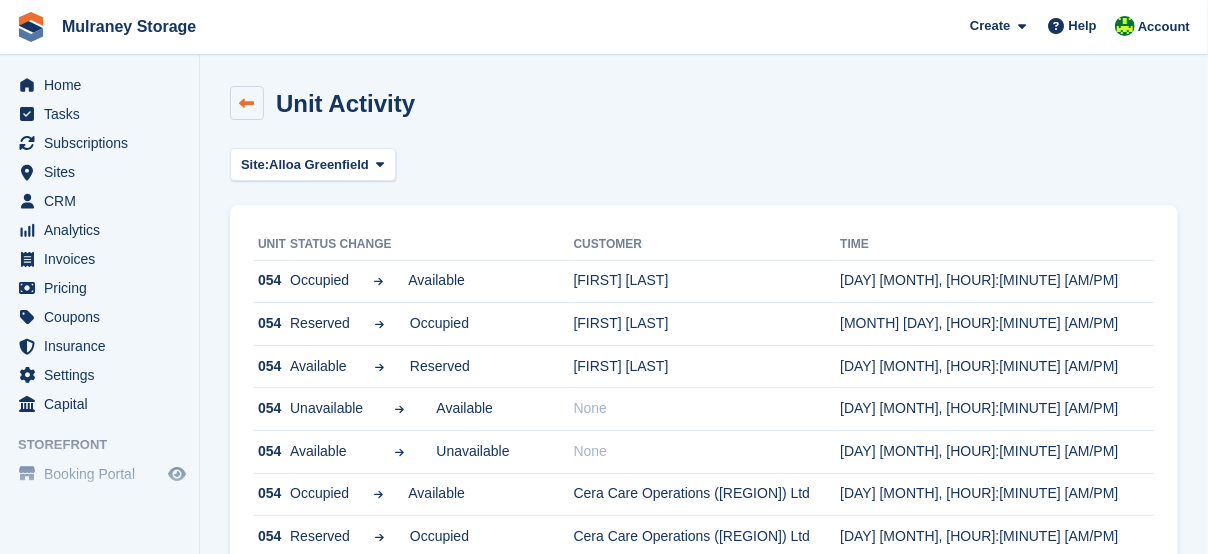 click at bounding box center (247, 103) 